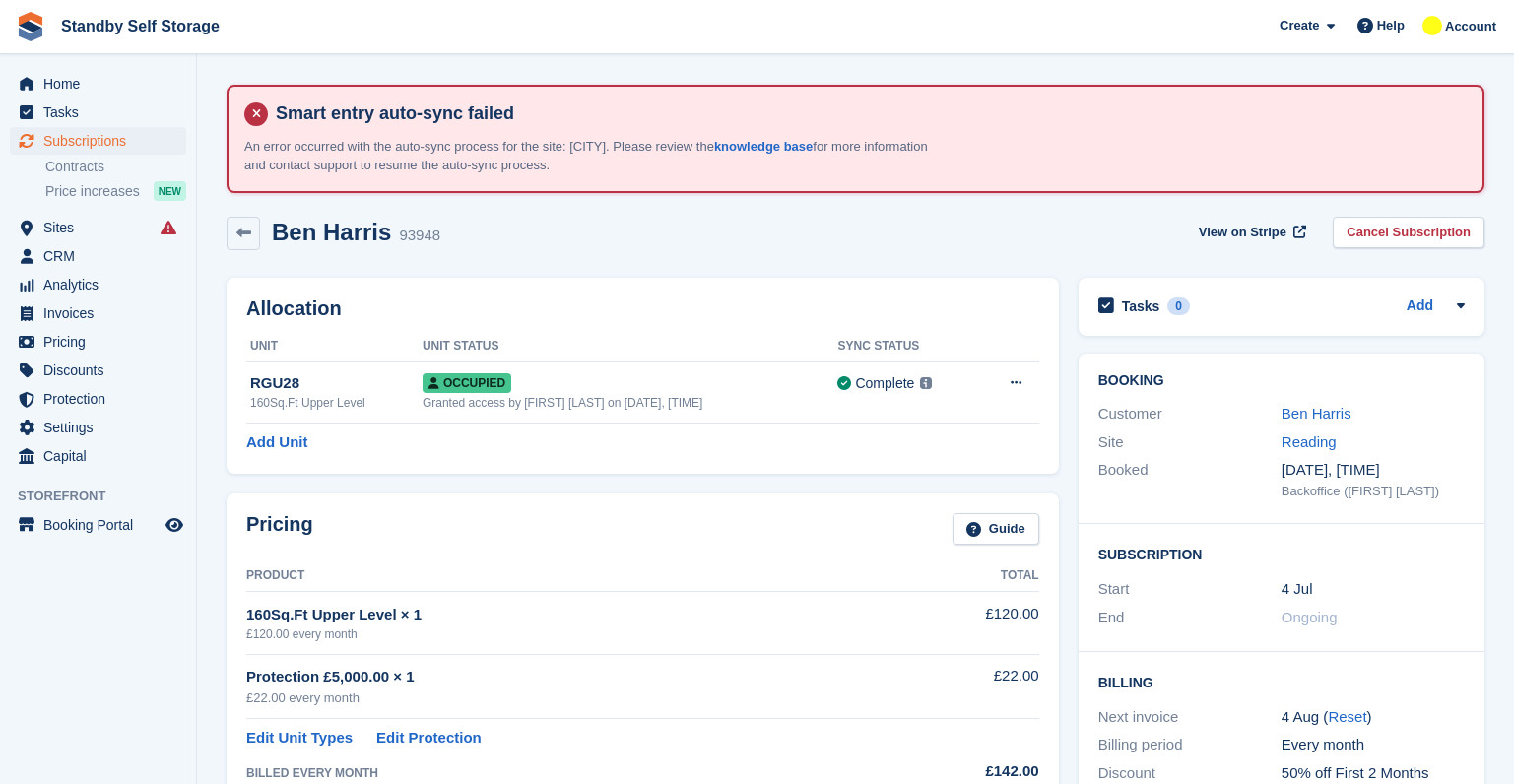scroll, scrollTop: 0, scrollLeft: 0, axis: both 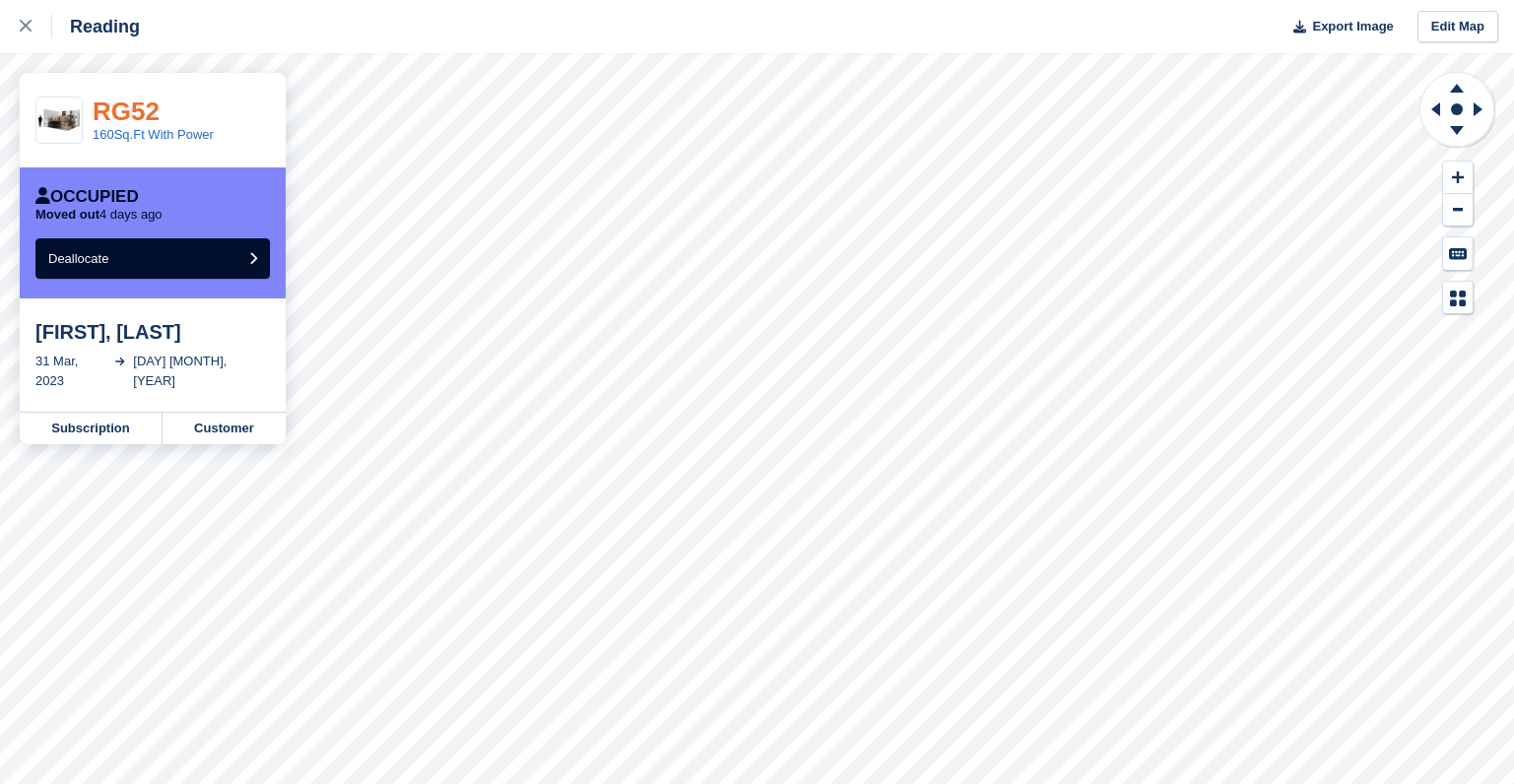 click on "RG52" at bounding box center [126, 111] 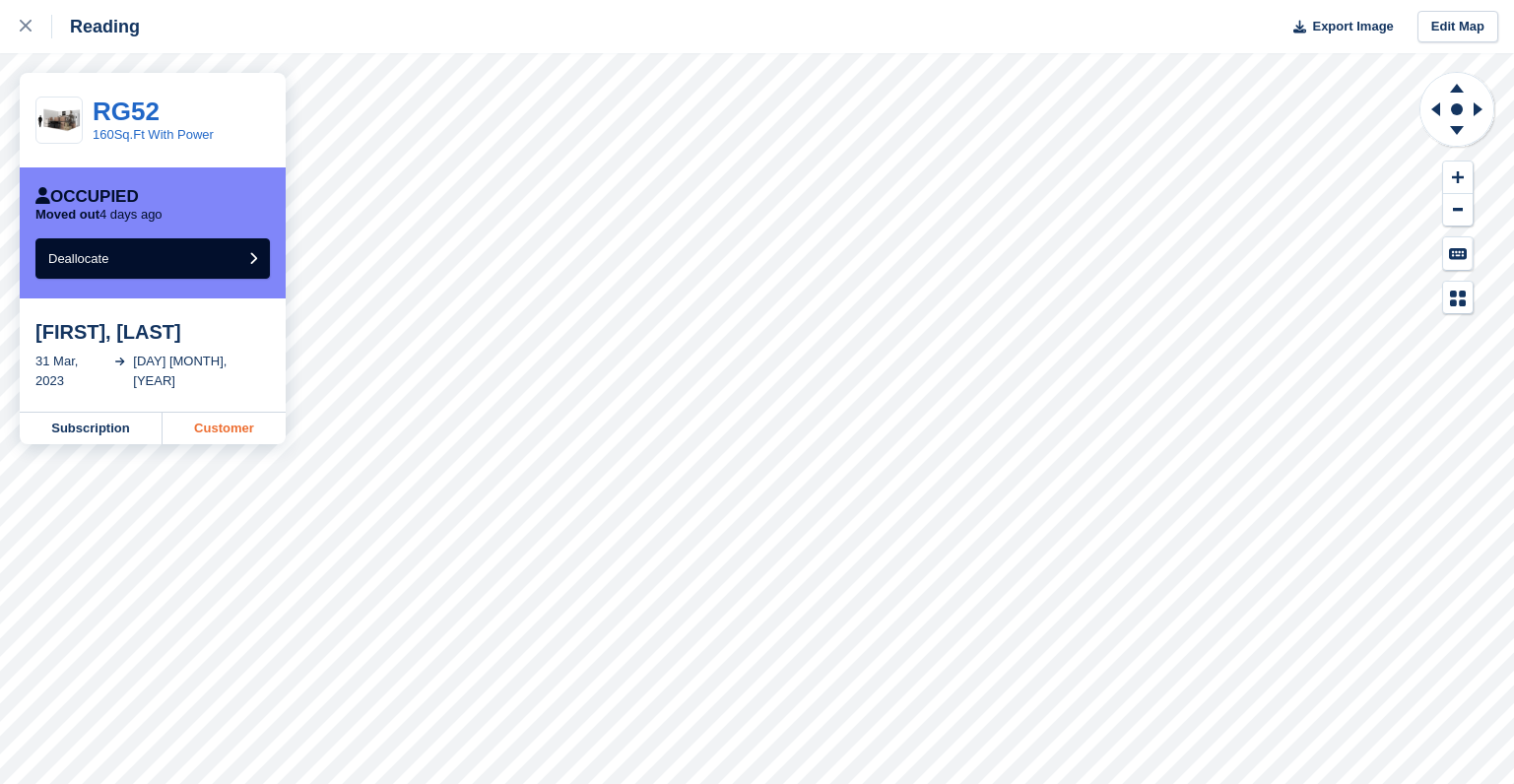 click on "Customer" at bounding box center (224, 428) 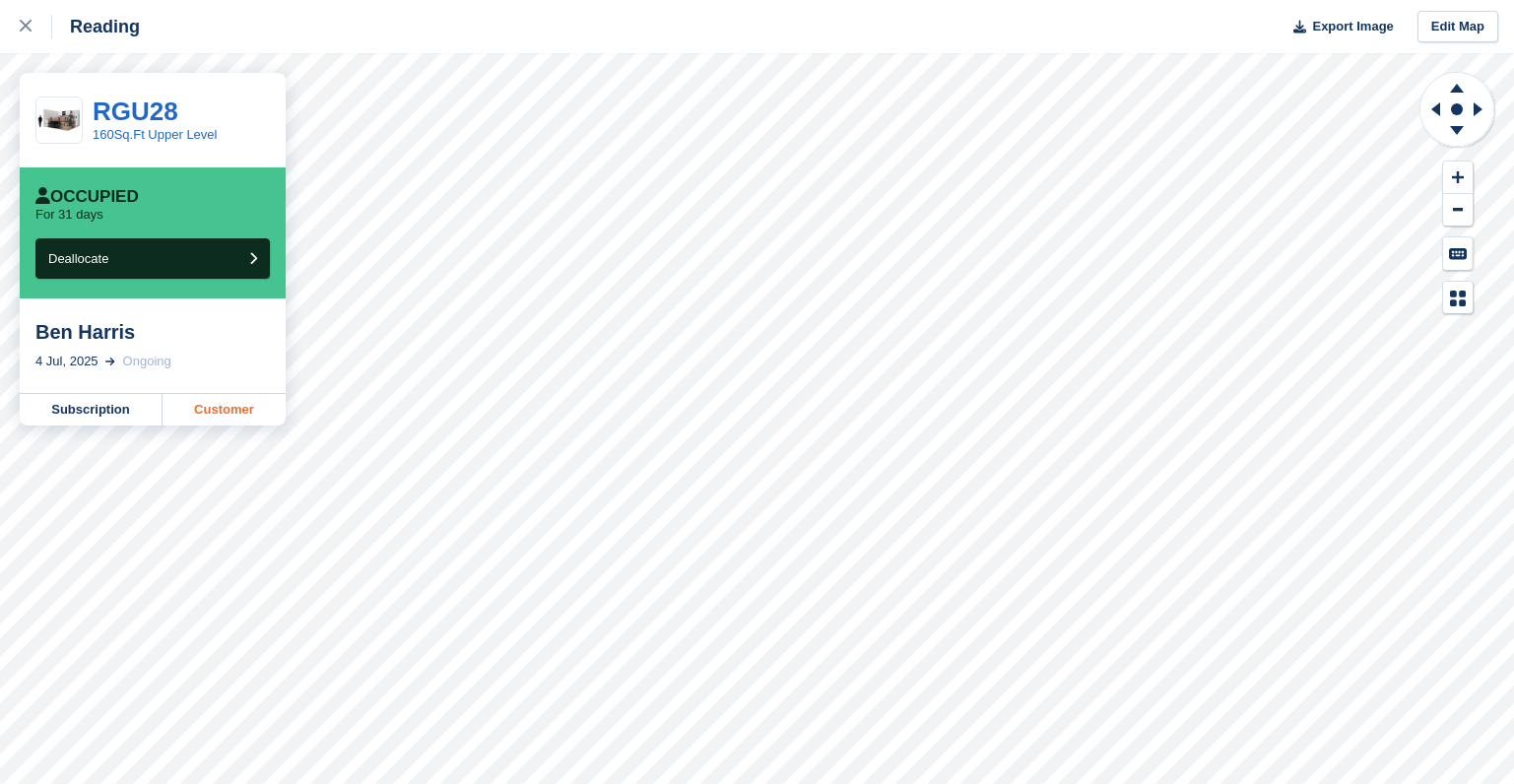 click on "Customer" at bounding box center [224, 410] 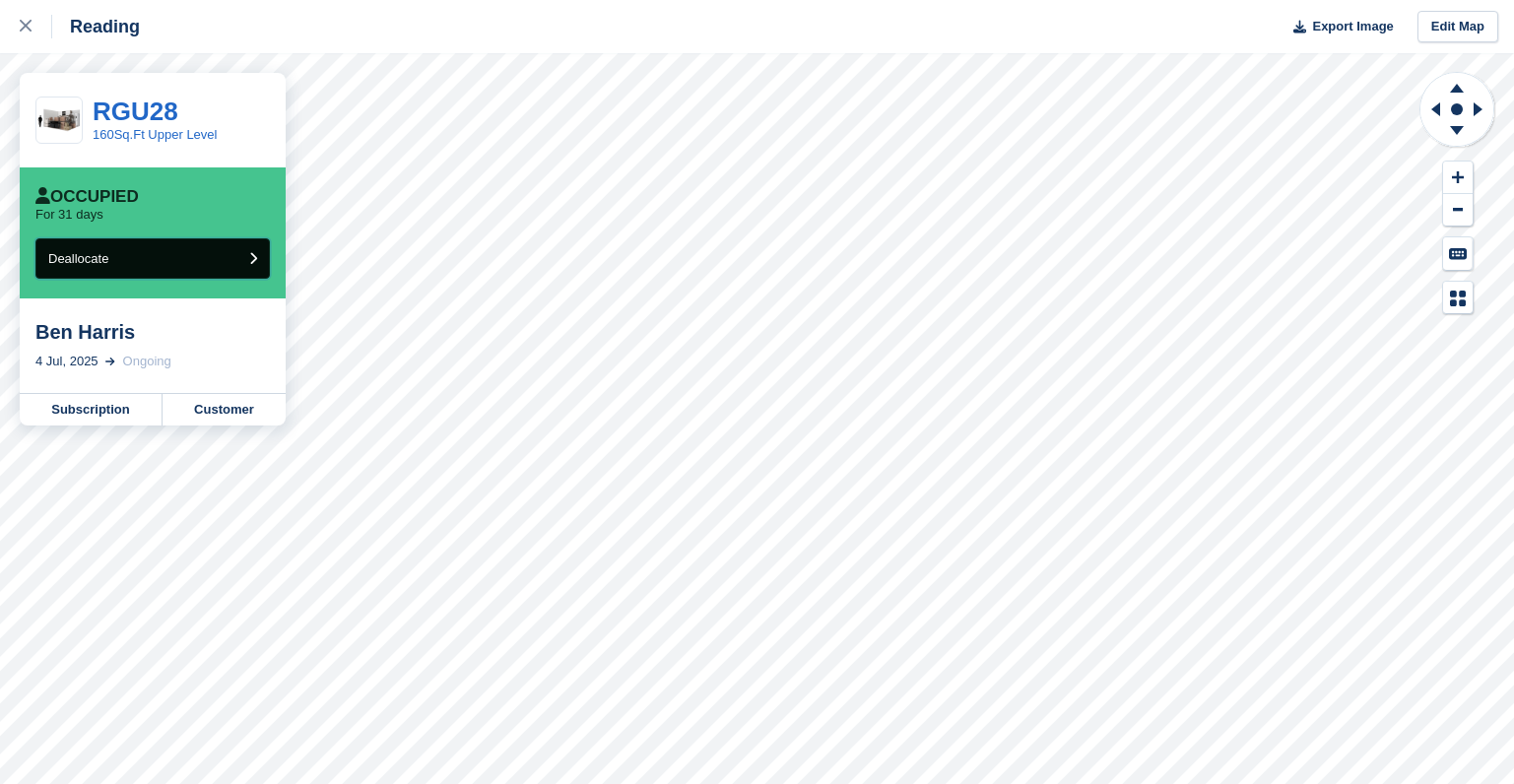 click on "Deallocate" at bounding box center (153, 258) 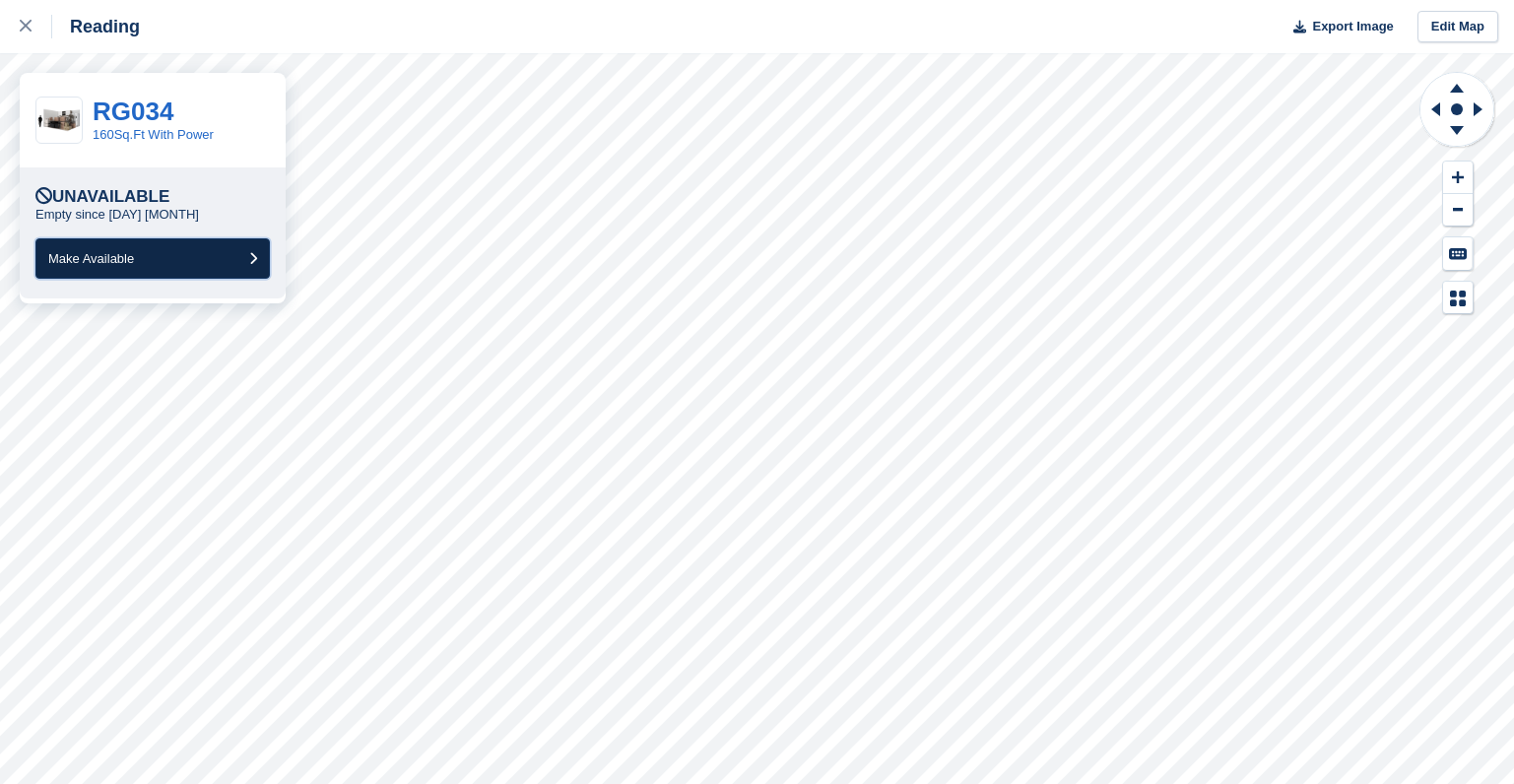 click on "Make Available" at bounding box center [153, 258] 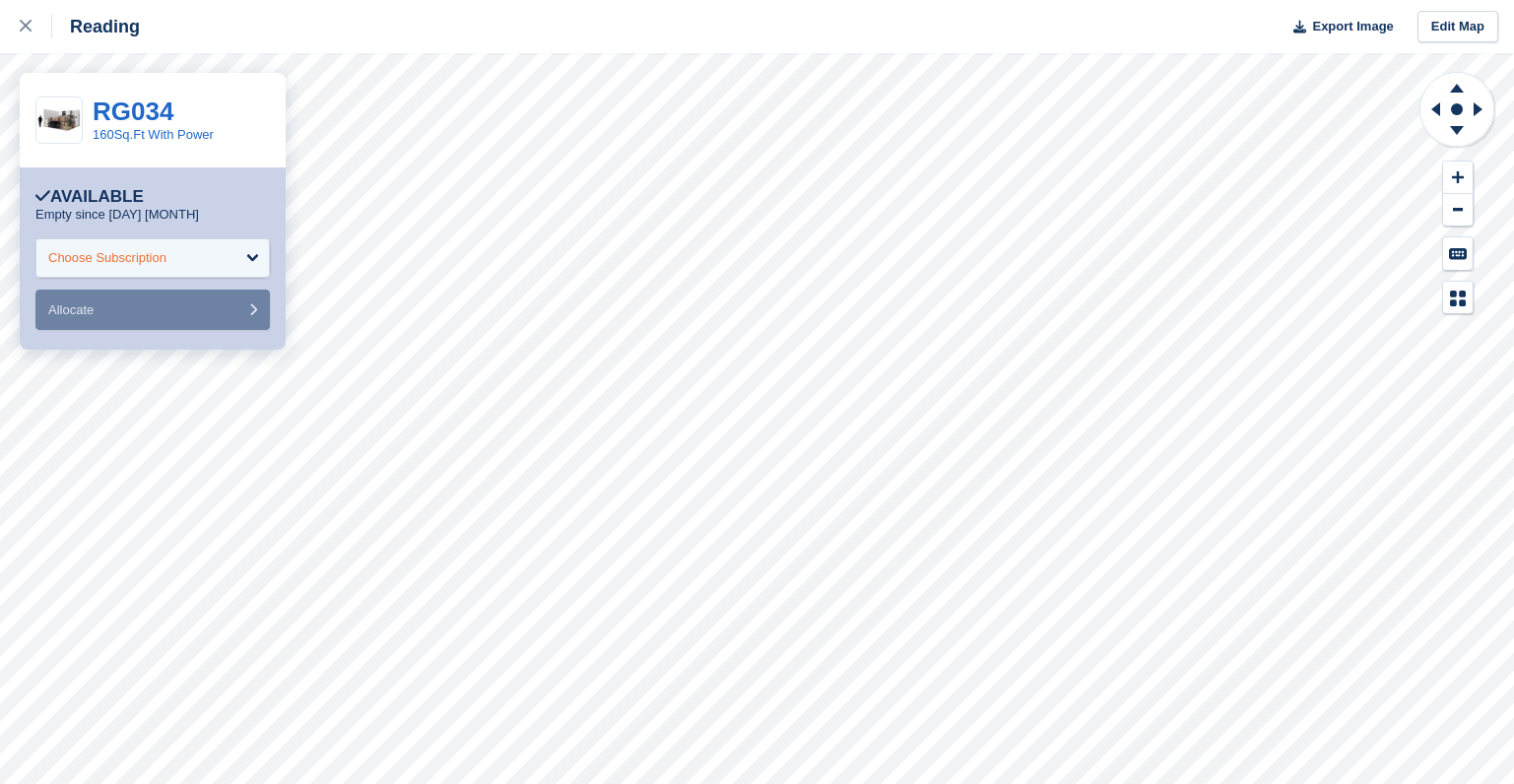 click on "Choose Subscription" at bounding box center [153, 258] 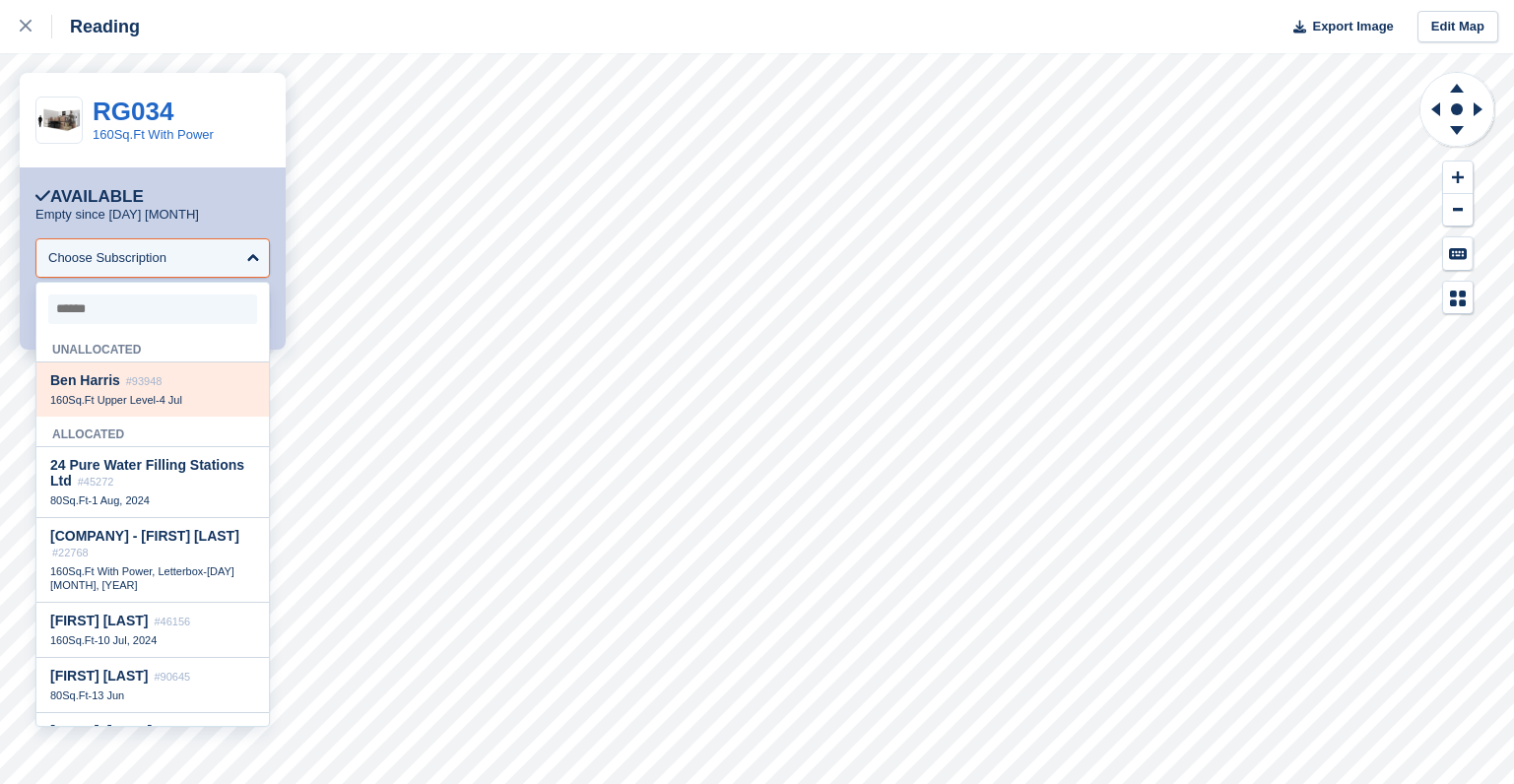 click on "4 Jul" at bounding box center (170, 400) 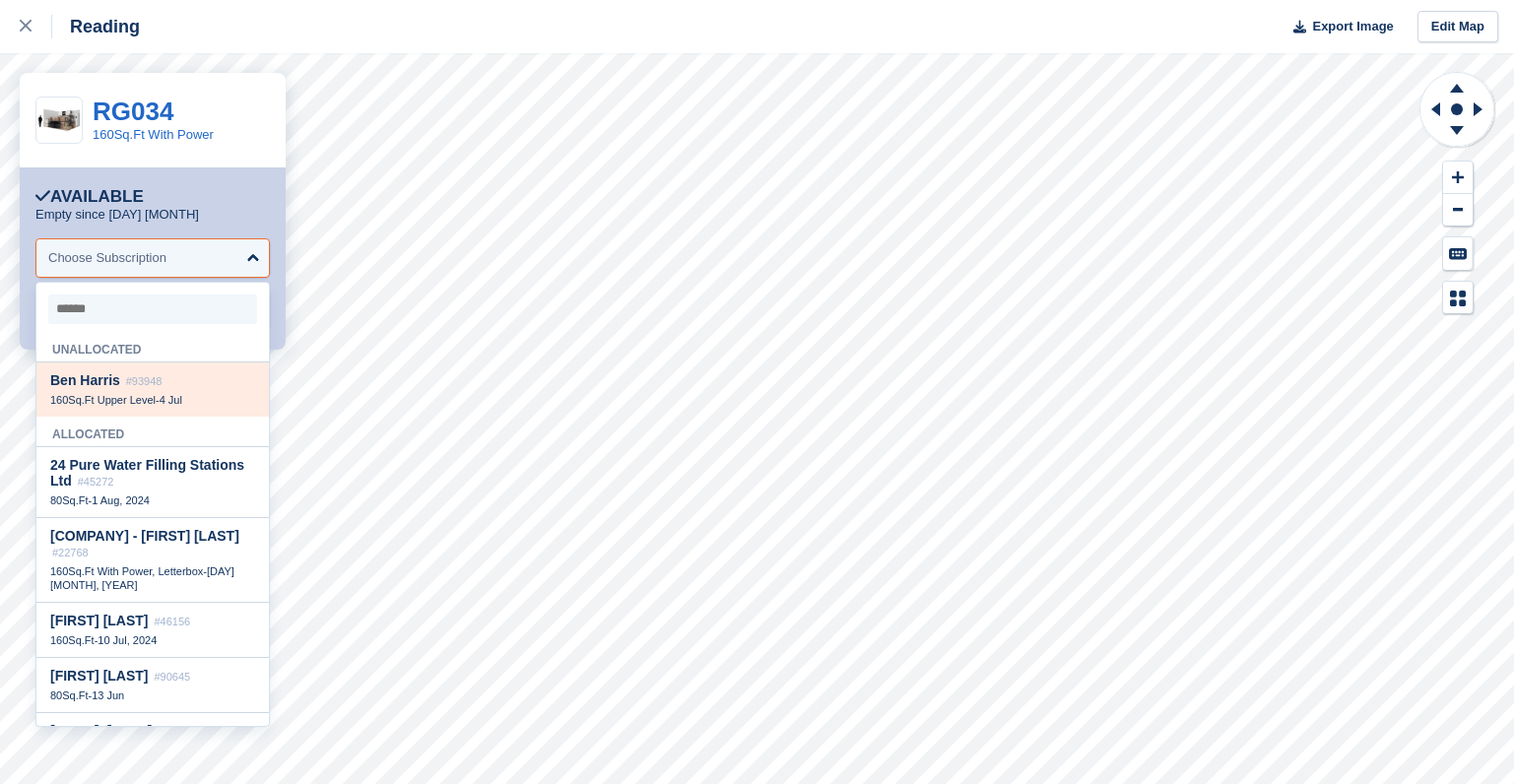 select on "*****" 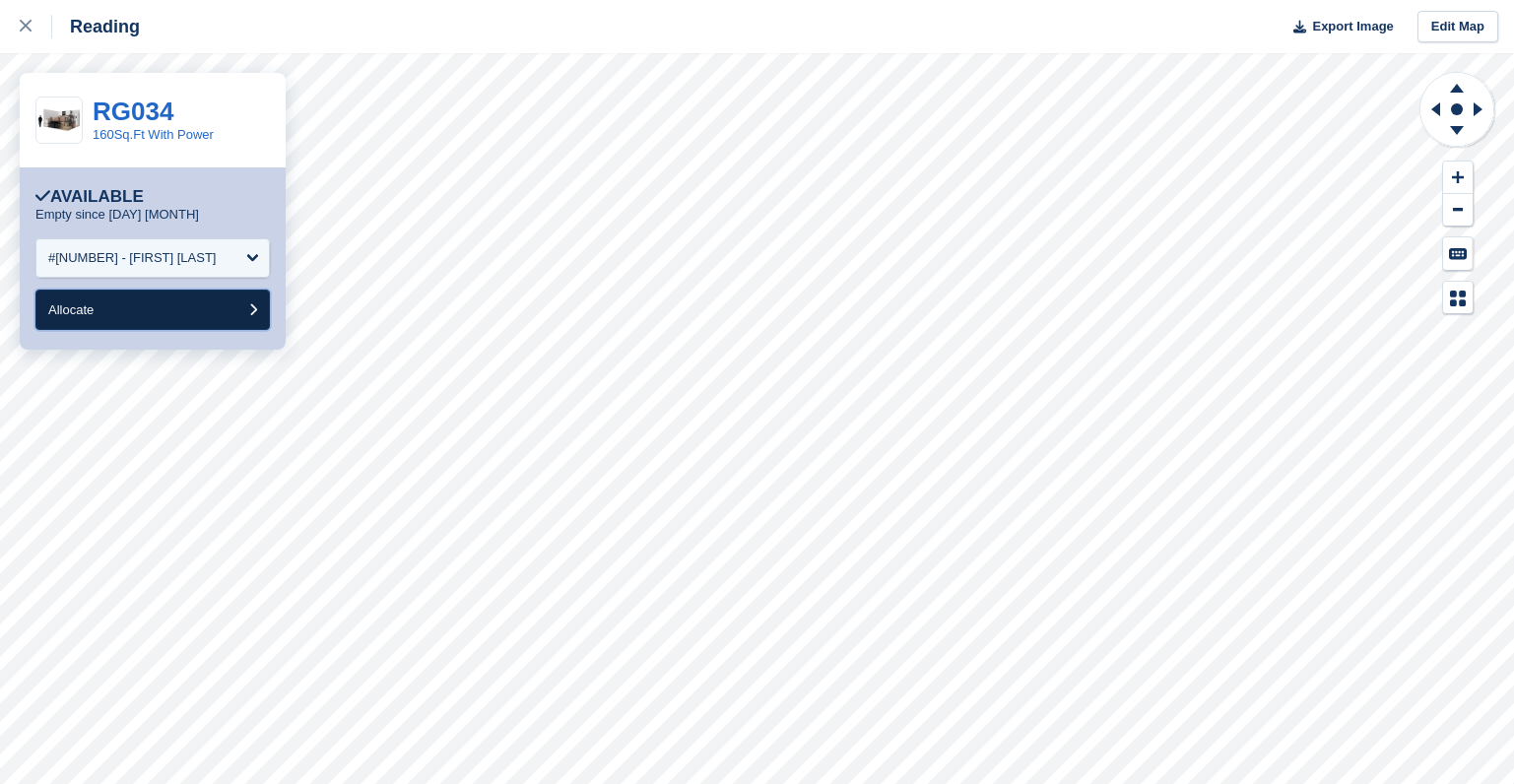 click on "Allocate" at bounding box center [153, 309] 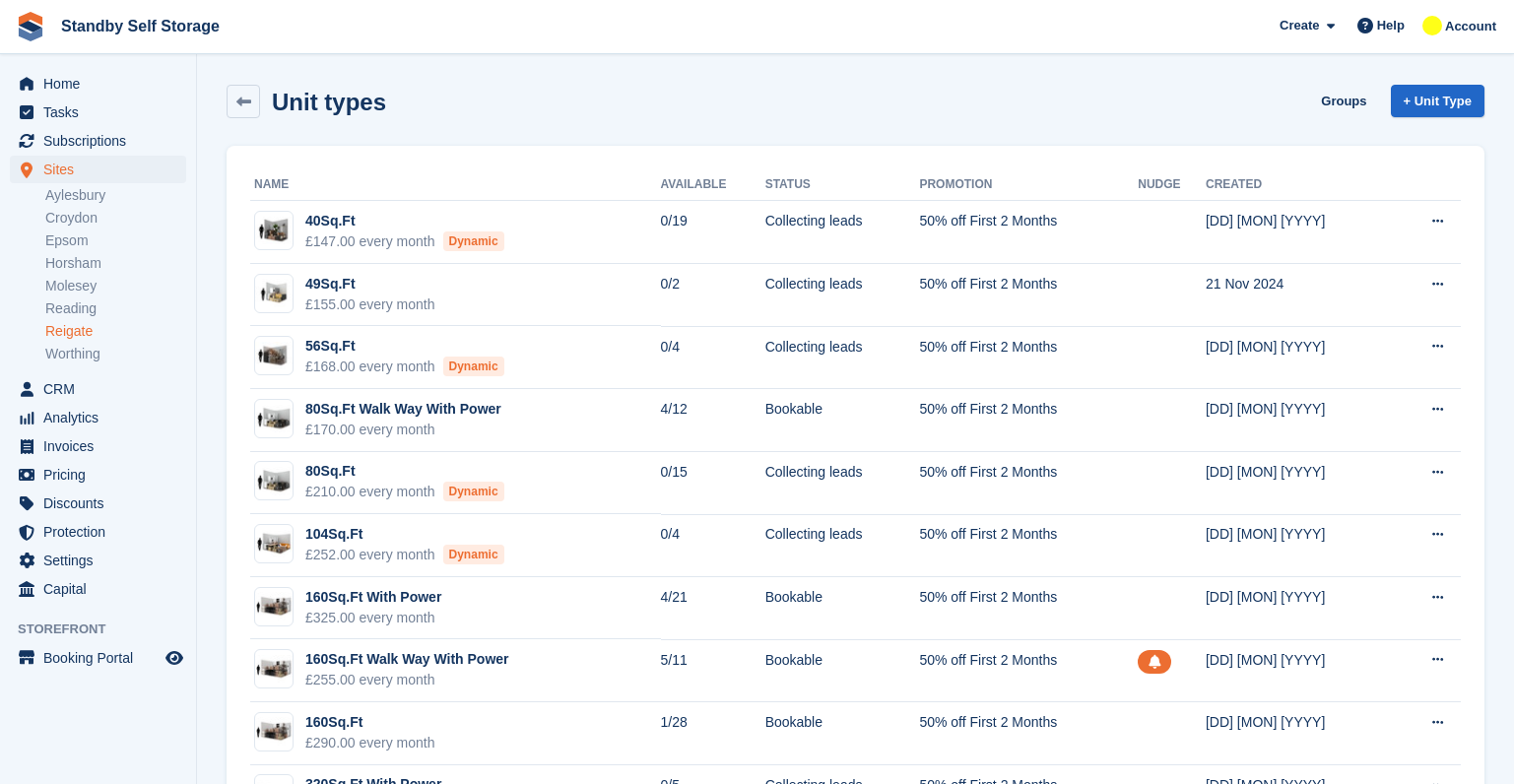 scroll, scrollTop: 0, scrollLeft: 0, axis: both 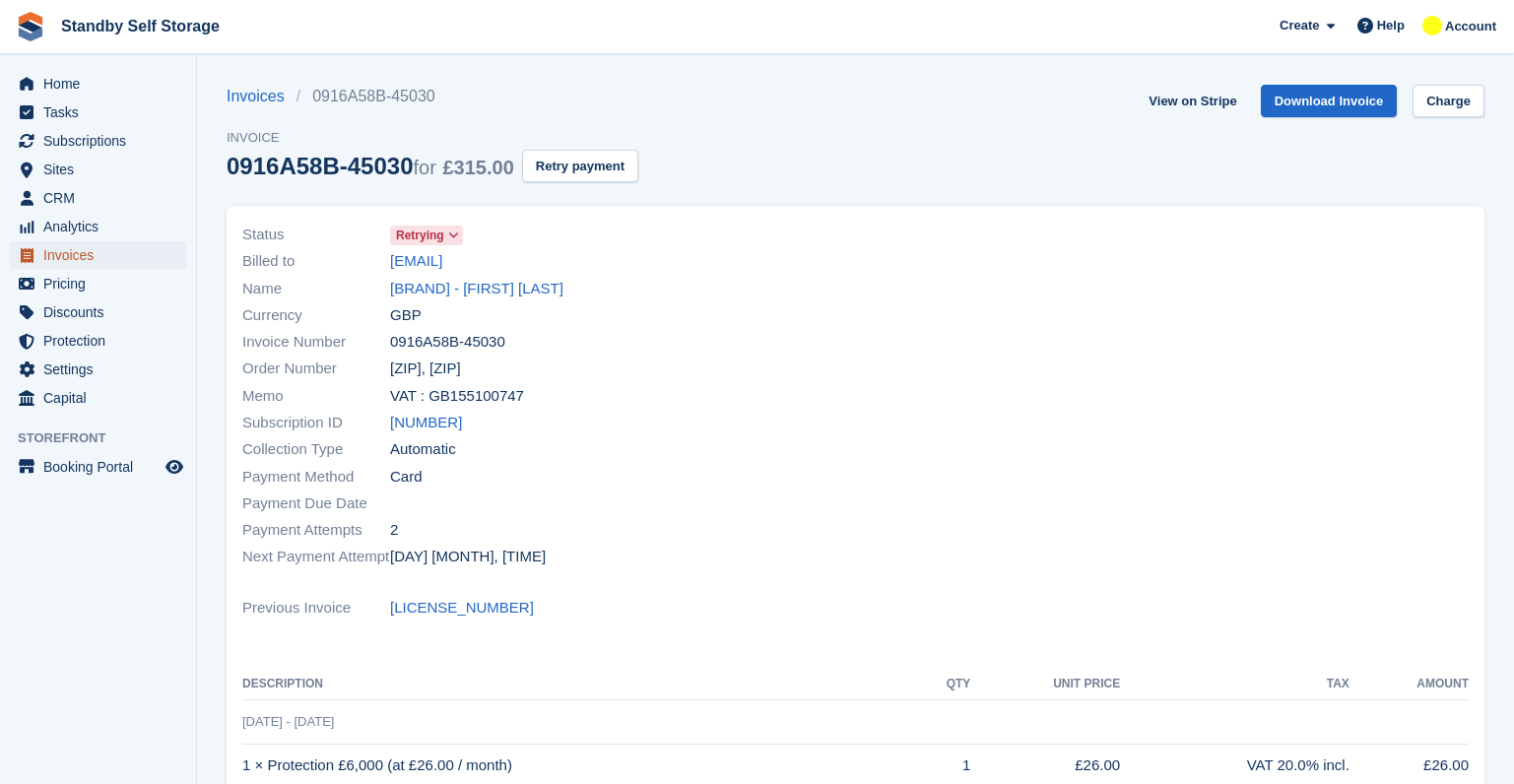 click on "Invoices" at bounding box center (102, 255) 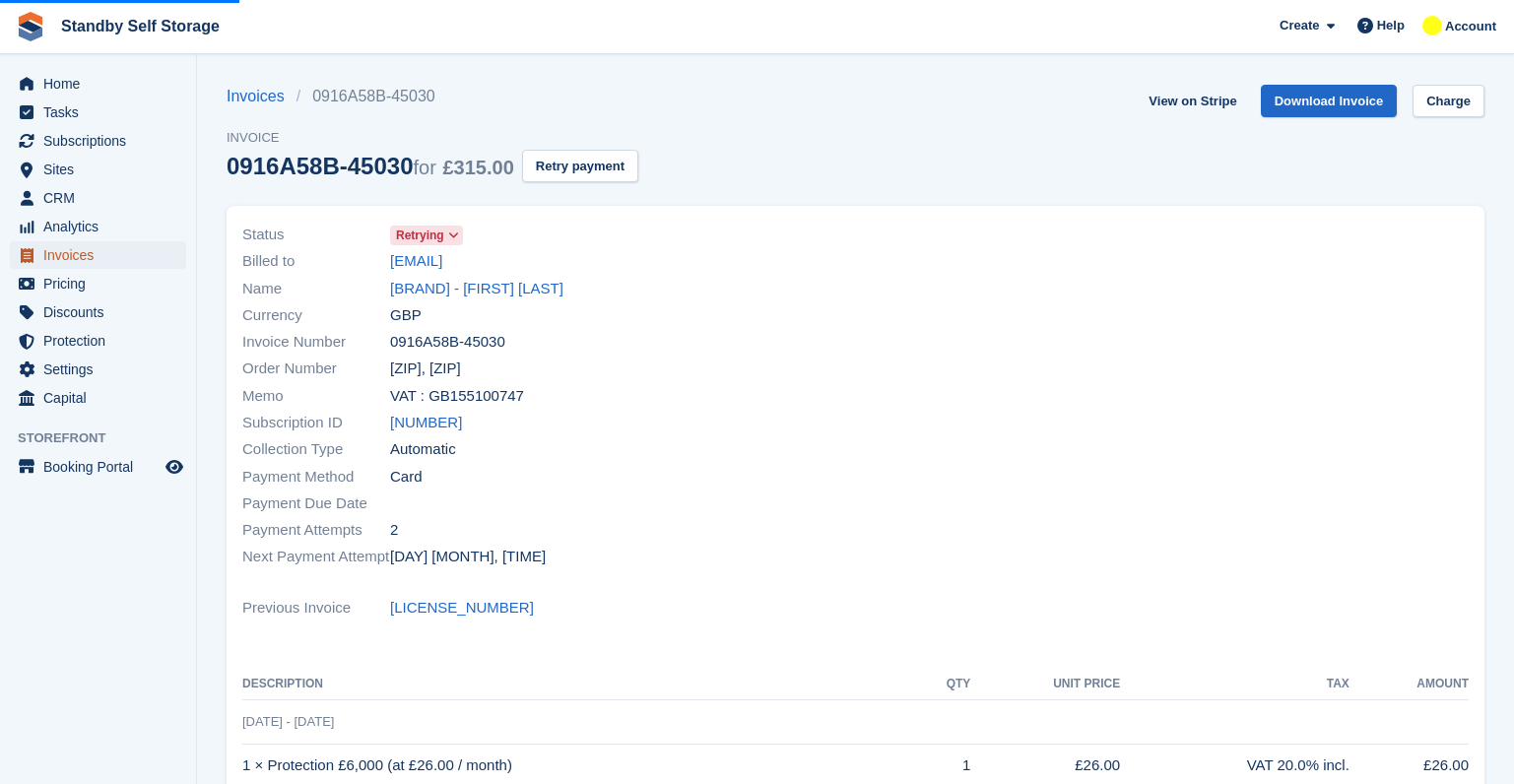 click on "Invoices" at bounding box center (102, 255) 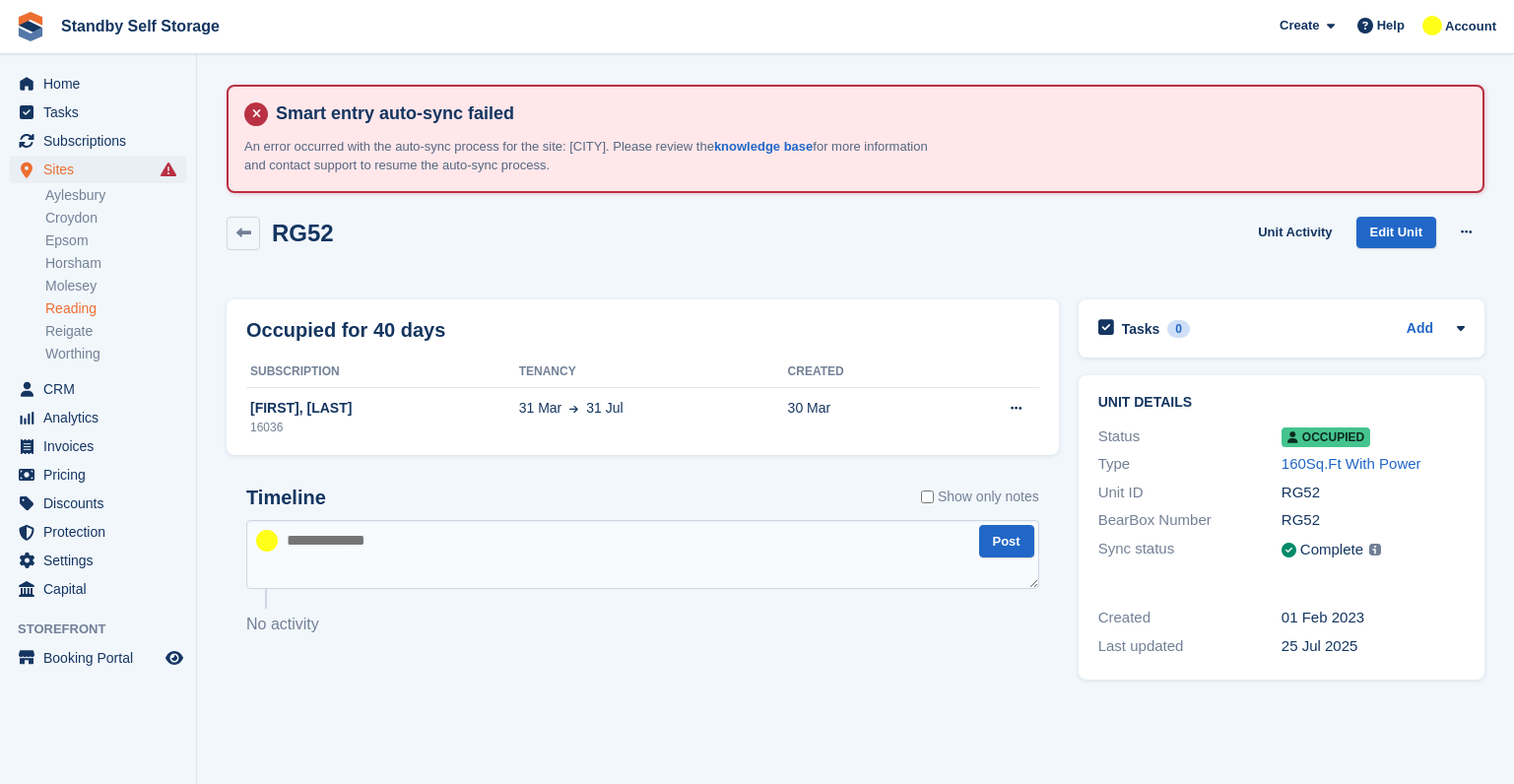 scroll, scrollTop: 0, scrollLeft: 0, axis: both 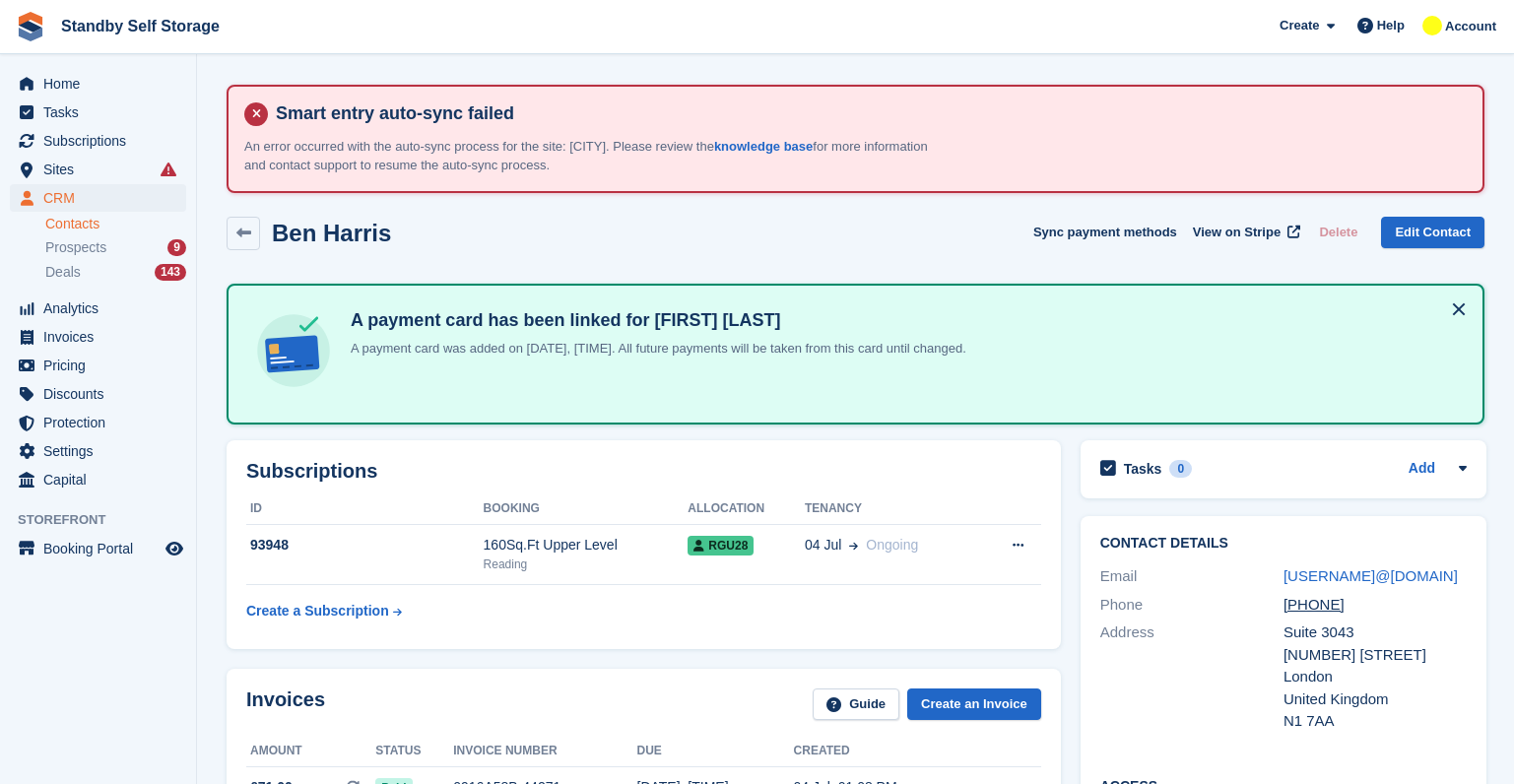 click on "Tenancy" at bounding box center [891, 509] 